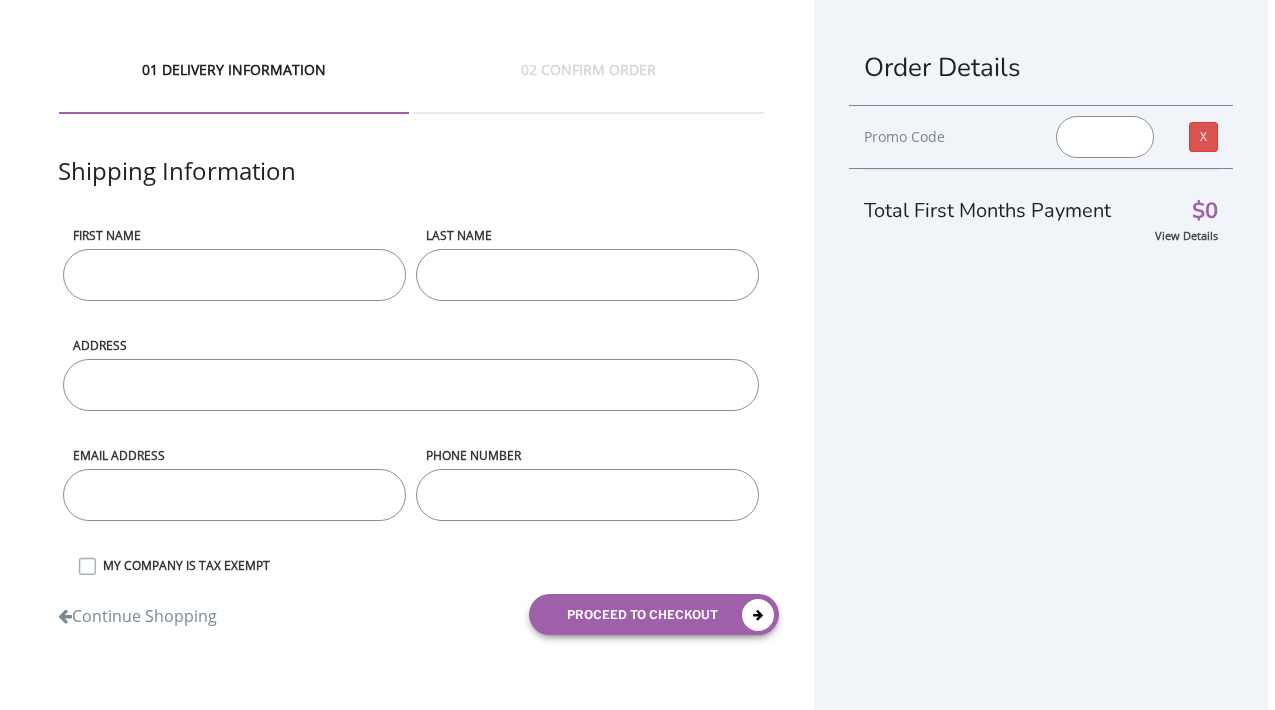 scroll, scrollTop: 0, scrollLeft: 0, axis: both 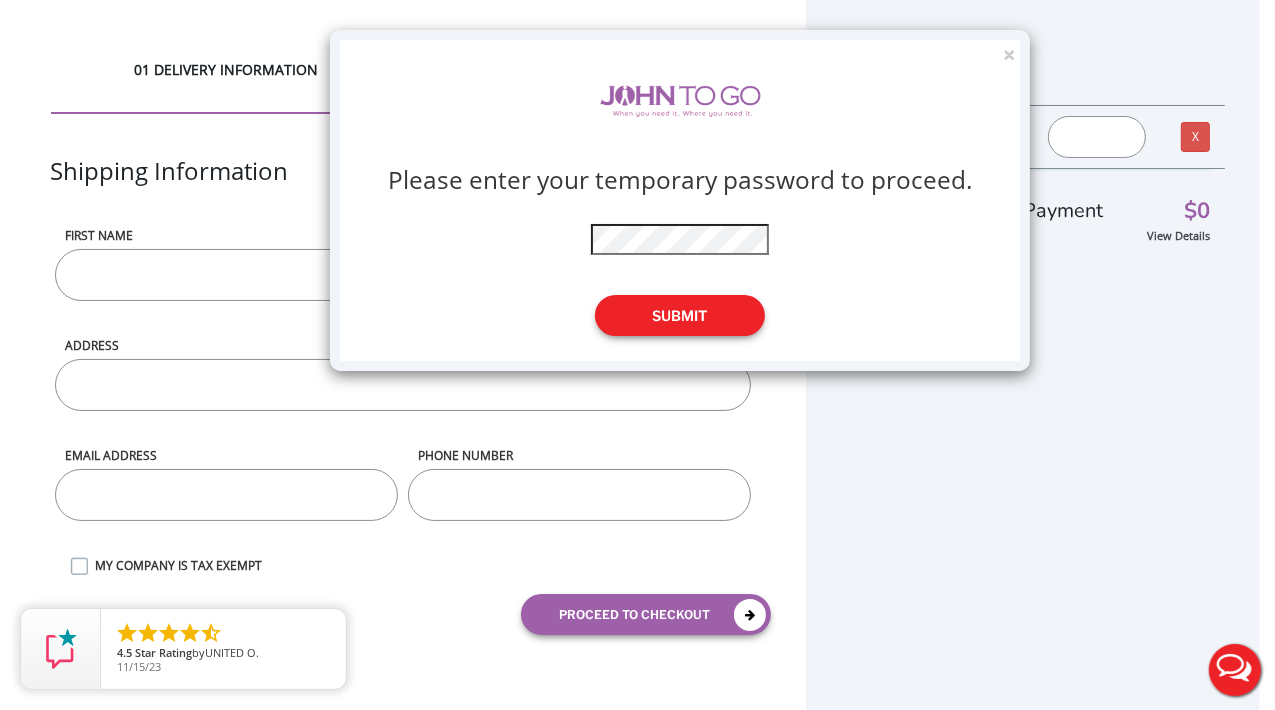 click on "Submit" at bounding box center [680, 315] 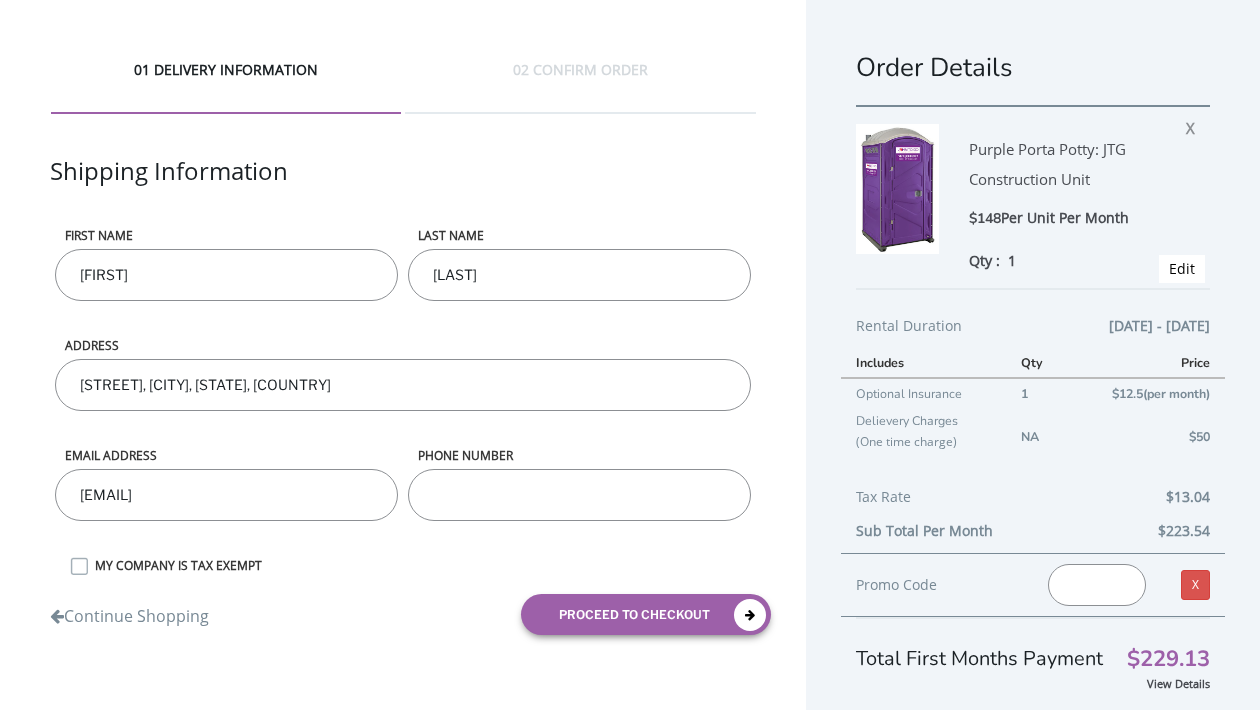 scroll, scrollTop: 0, scrollLeft: 0, axis: both 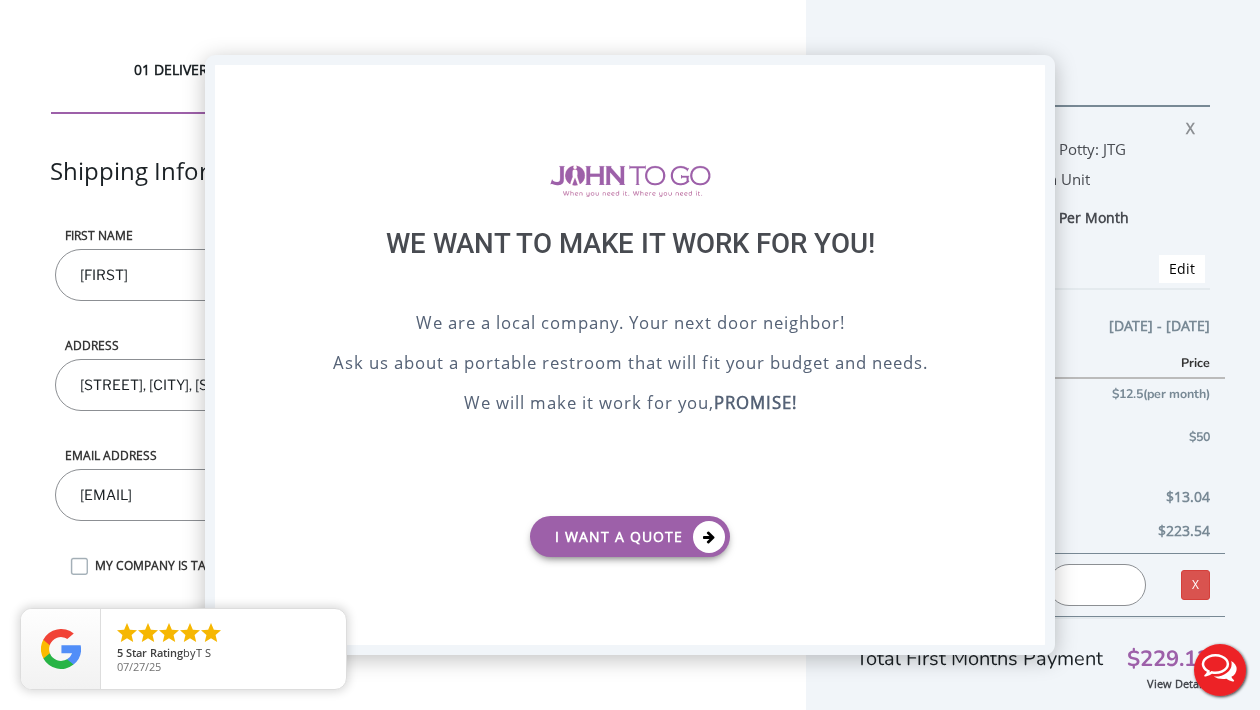 click on "X" at bounding box center [1029, 82] 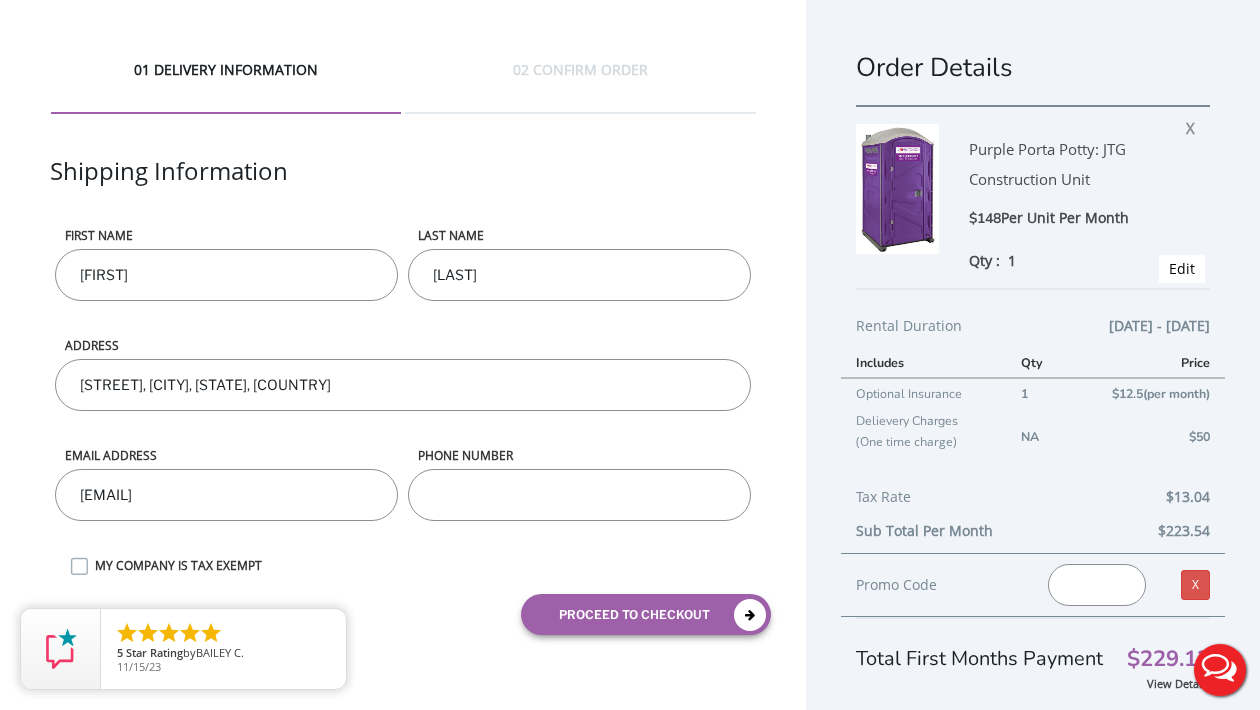 scroll, scrollTop: 35, scrollLeft: 0, axis: vertical 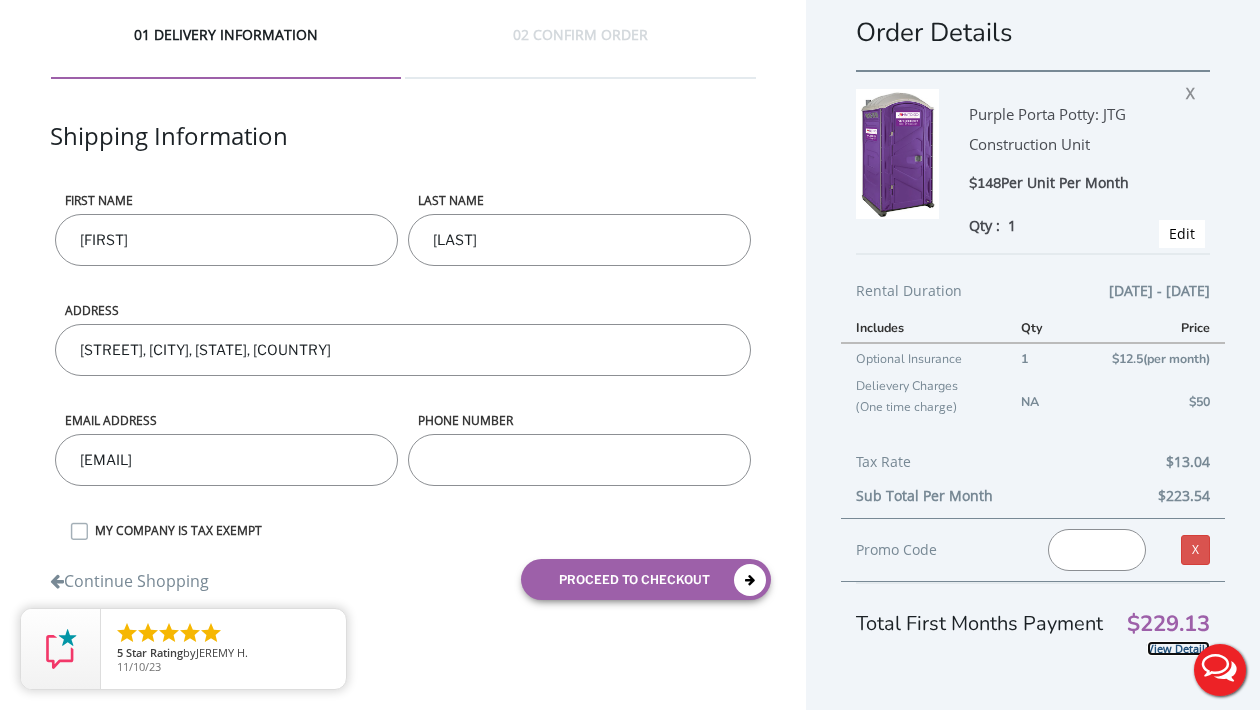 click on "View Details" at bounding box center [1178, 648] 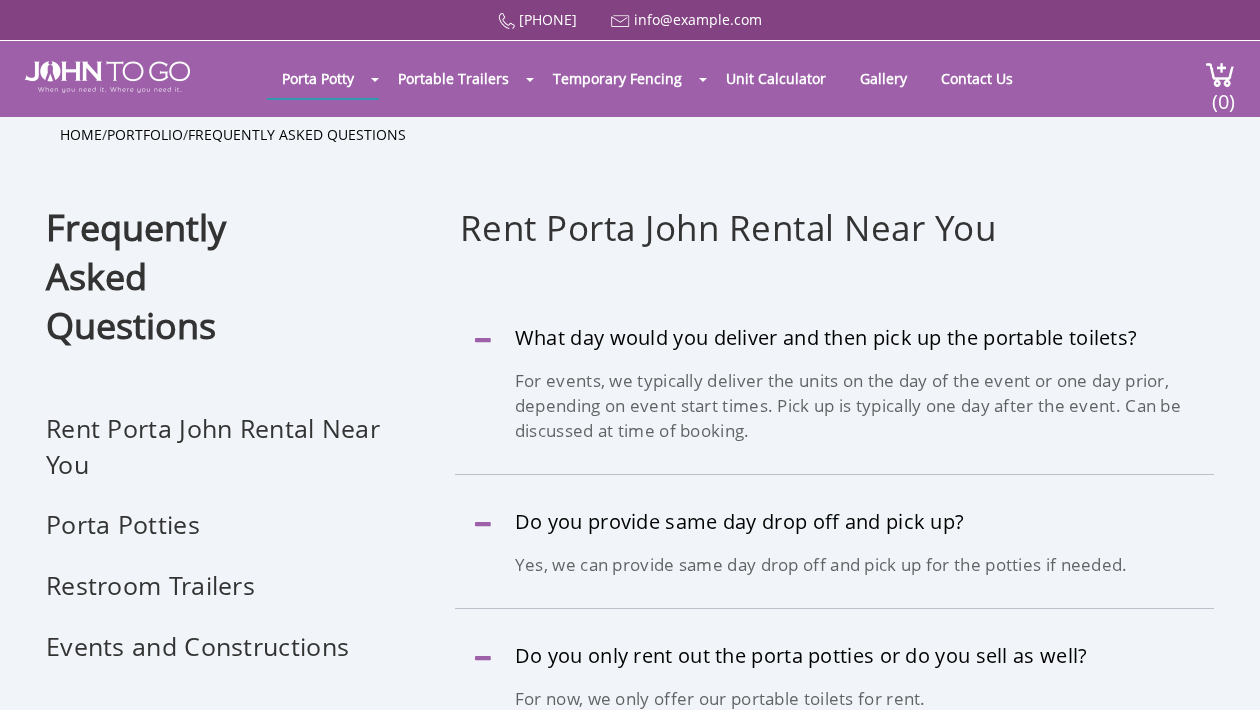 scroll, scrollTop: 0, scrollLeft: 0, axis: both 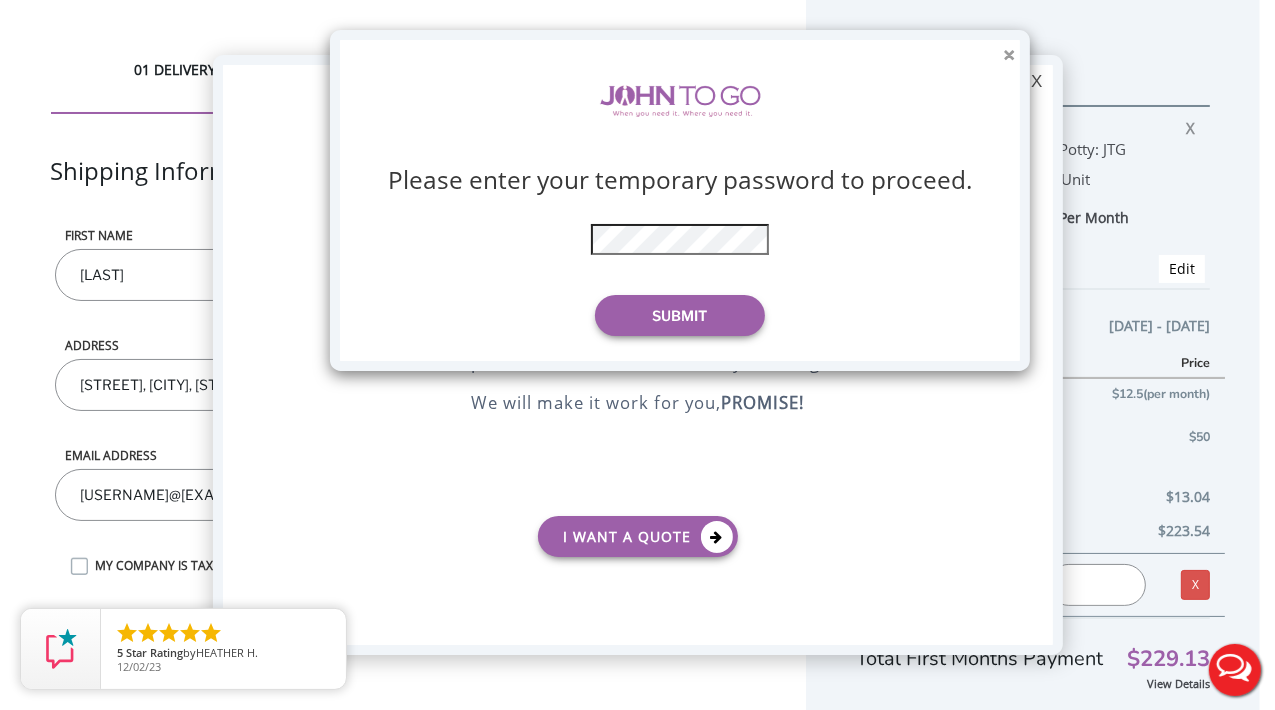 click on "×" at bounding box center [1009, 55] 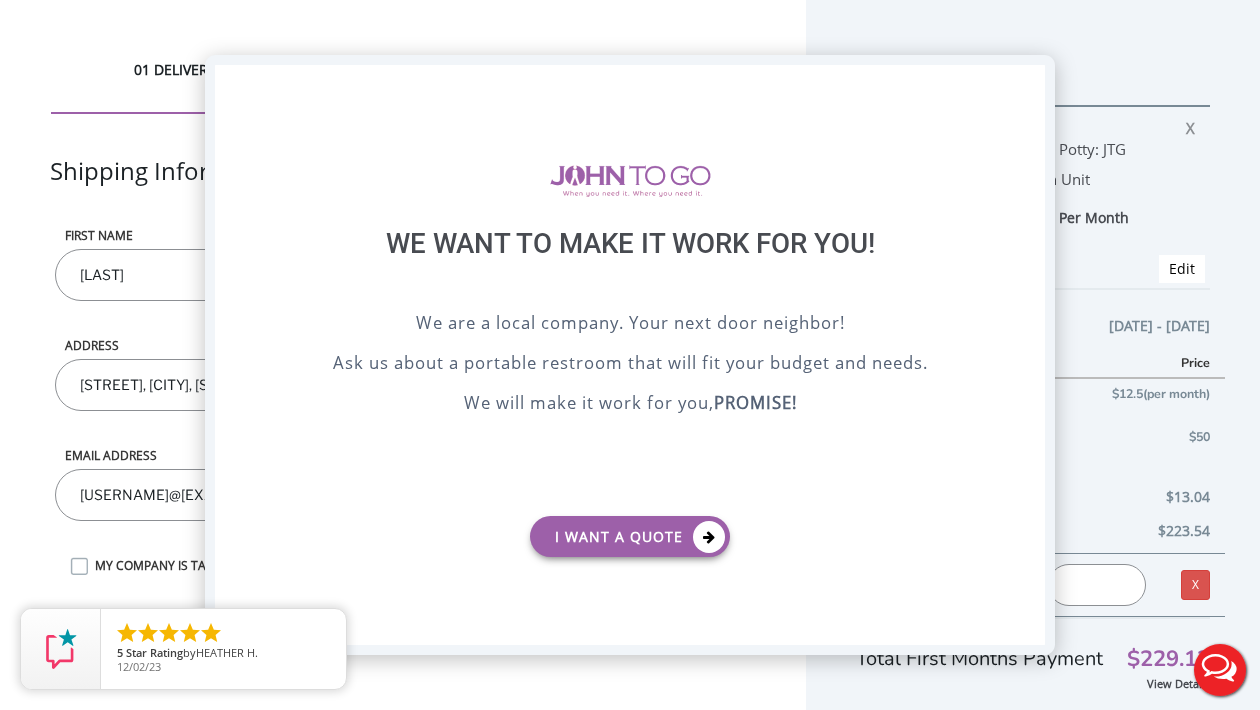click on "X" at bounding box center [1029, 82] 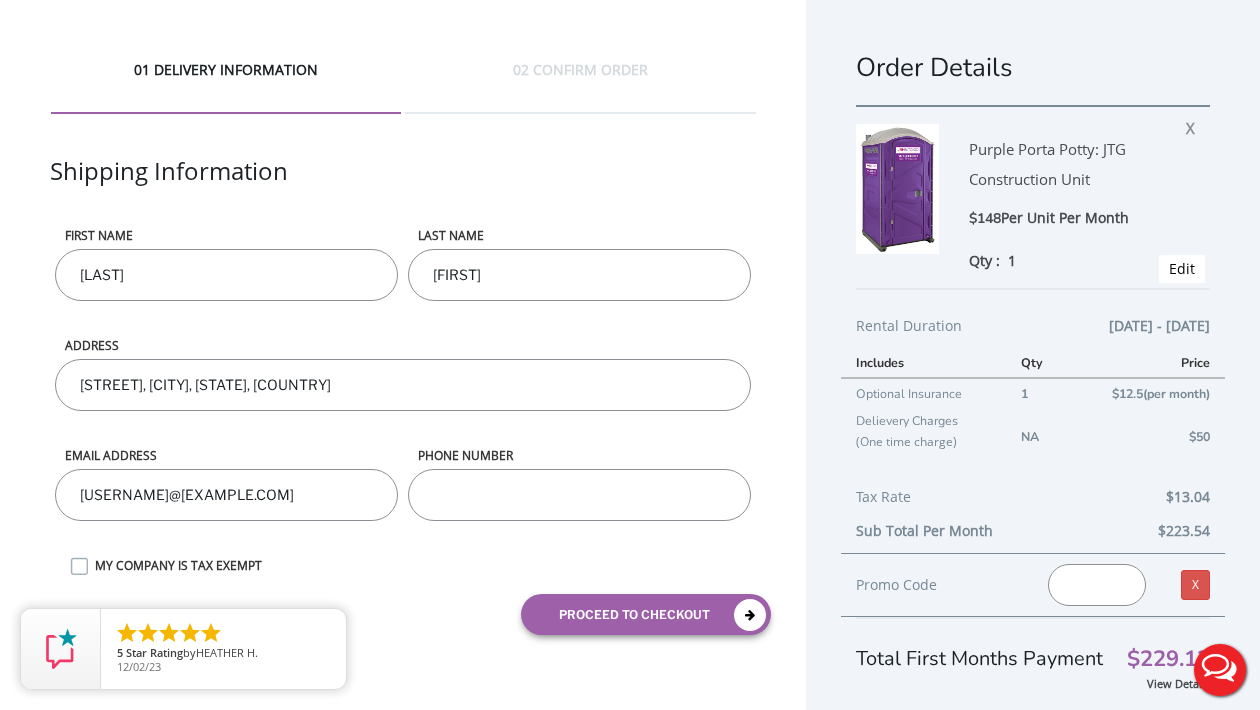 scroll, scrollTop: 35, scrollLeft: 0, axis: vertical 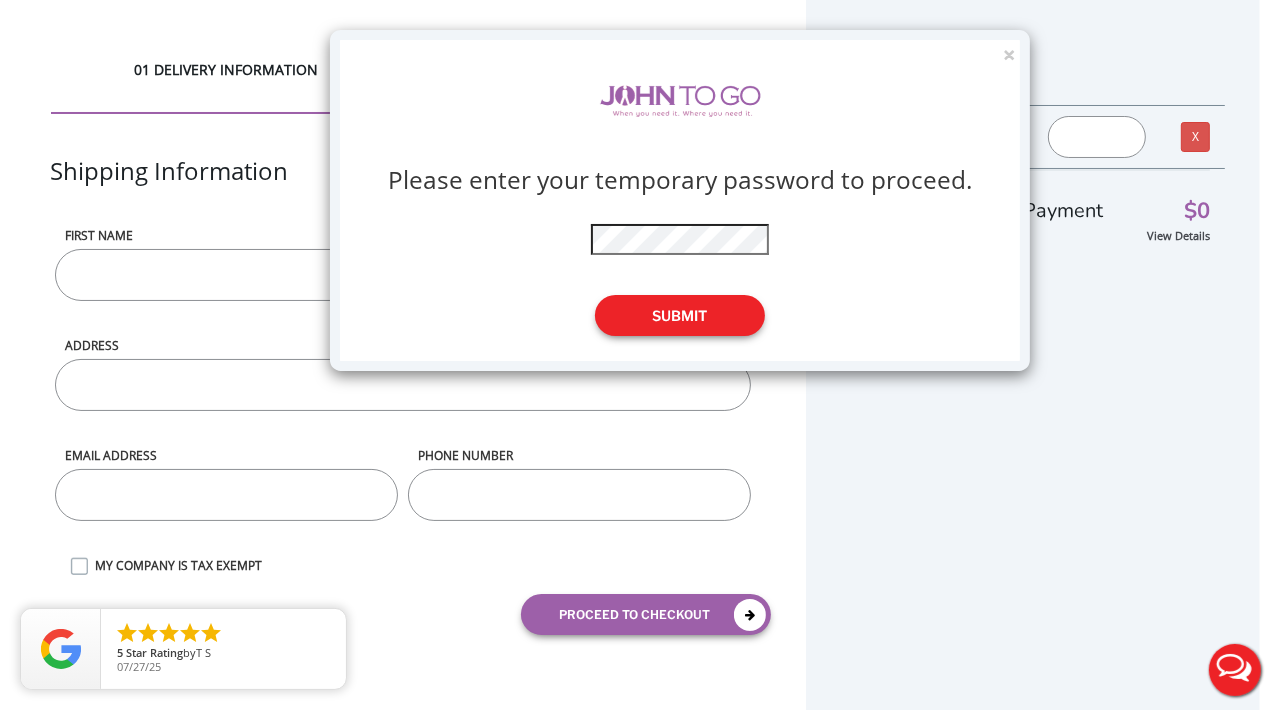 click on "Submit" at bounding box center (680, 315) 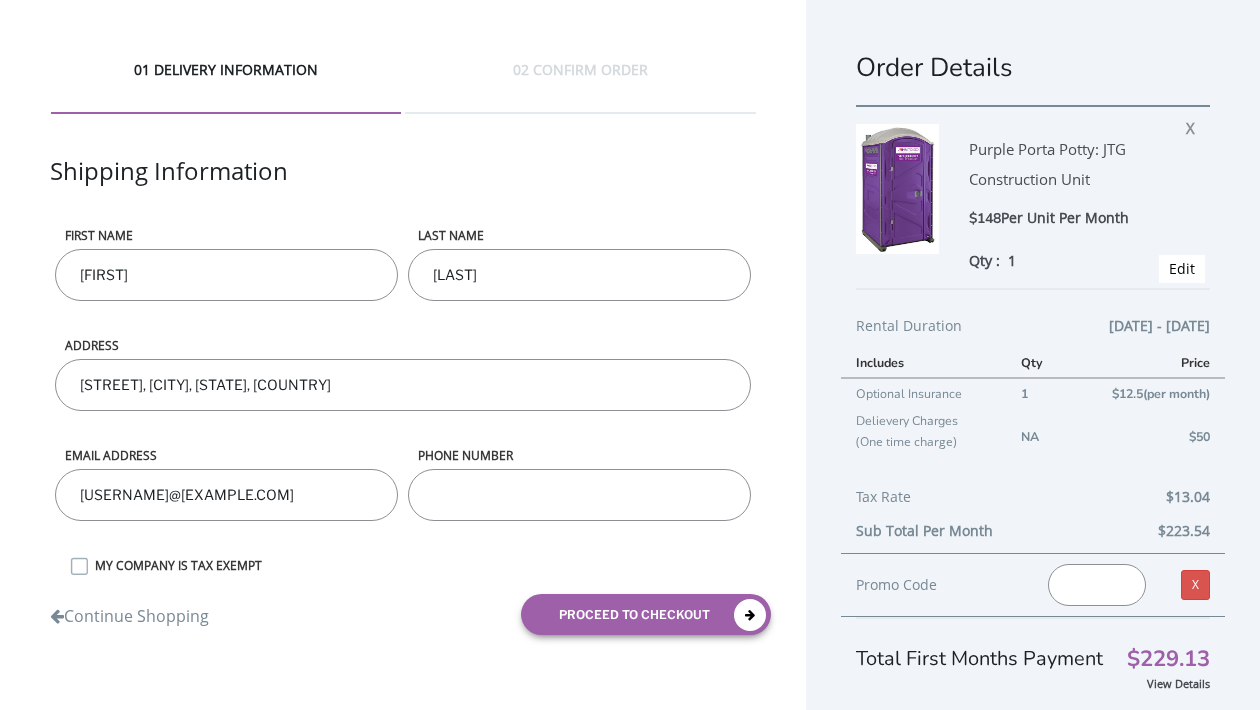 scroll, scrollTop: 0, scrollLeft: 0, axis: both 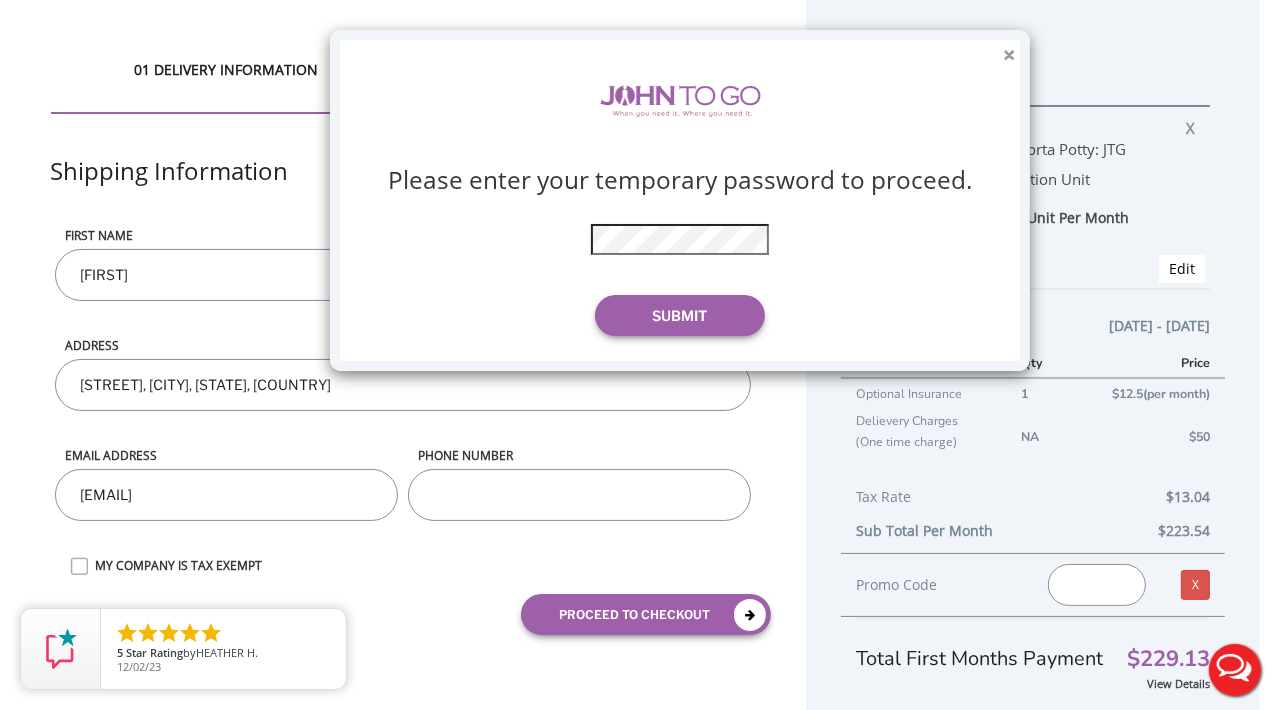 click on "×" at bounding box center [1009, 55] 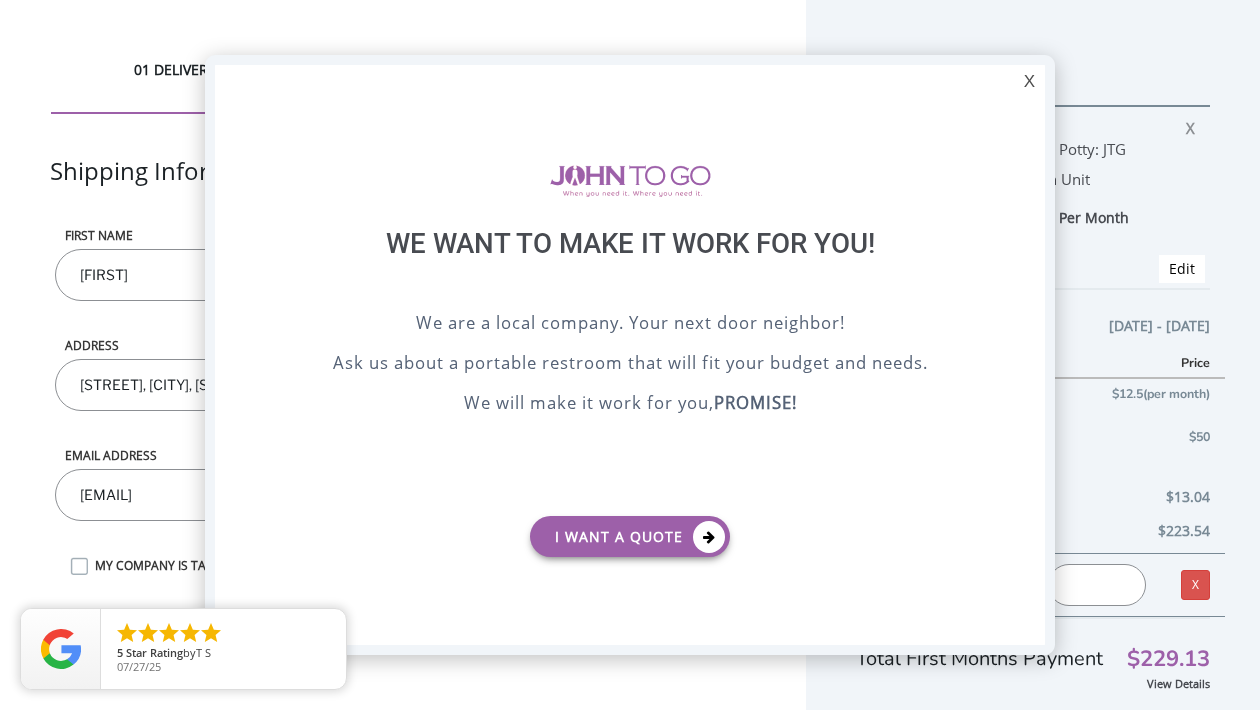 scroll, scrollTop: 0, scrollLeft: 0, axis: both 